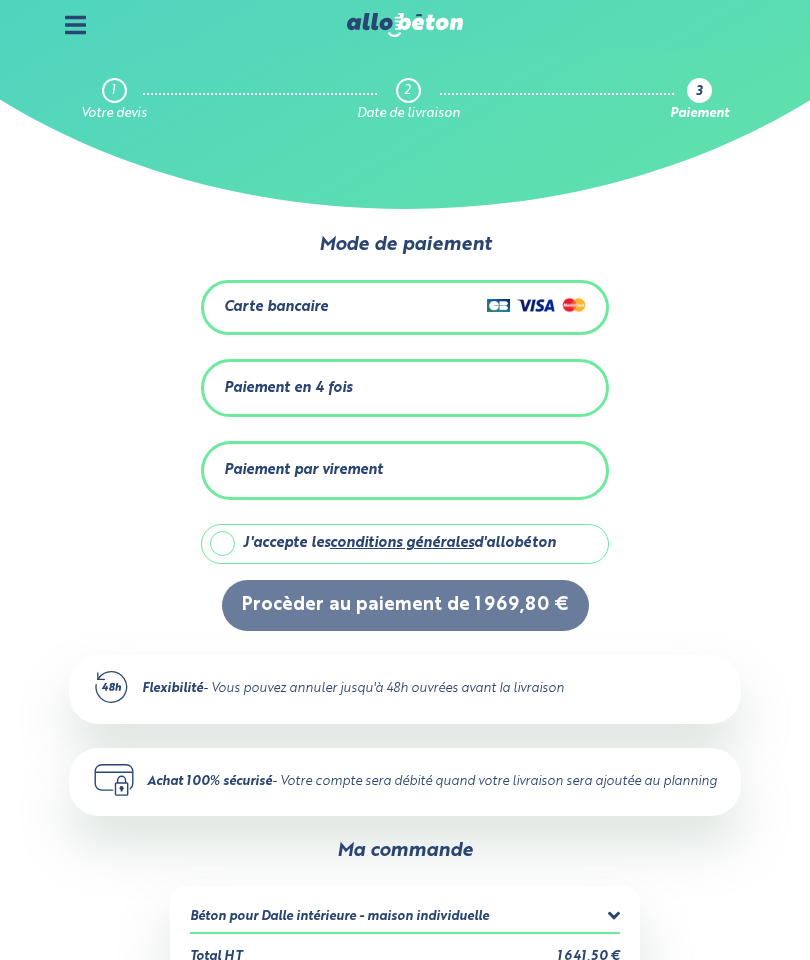 scroll, scrollTop: 120, scrollLeft: 0, axis: vertical 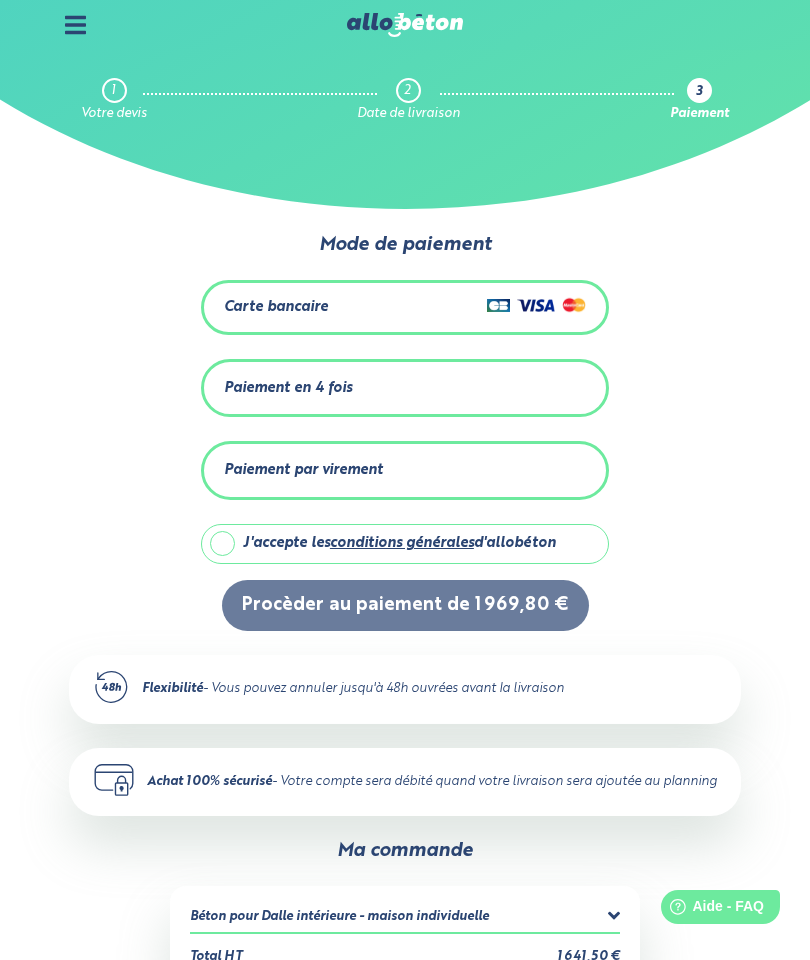 click on "Paiement par virement" at bounding box center (405, 470) 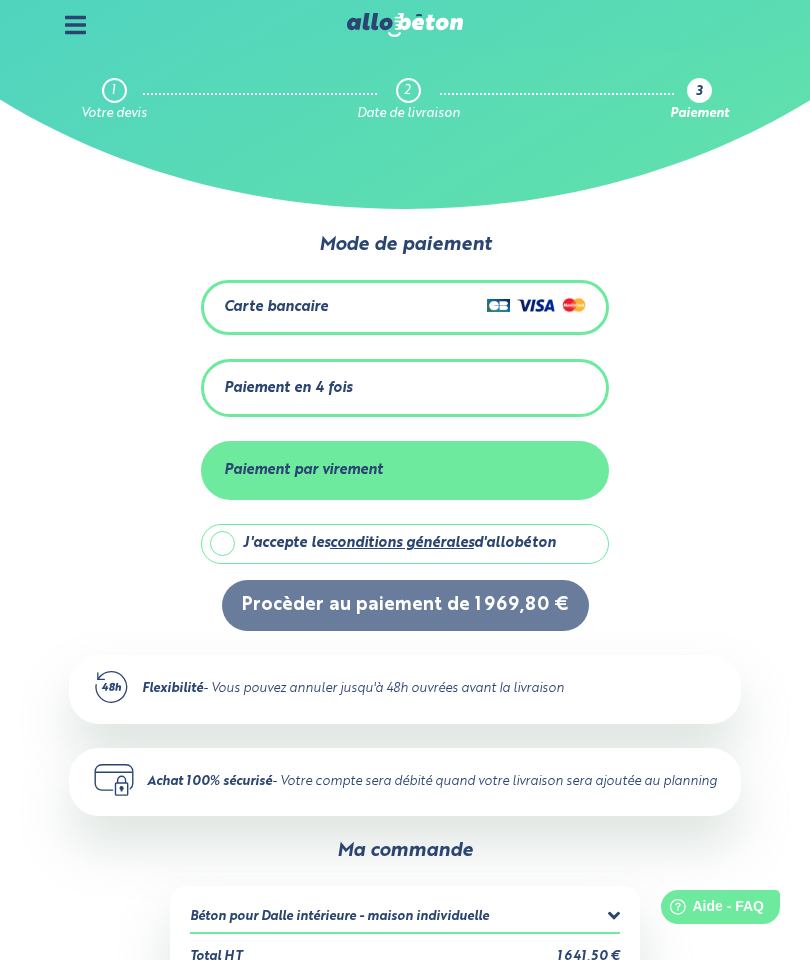 click on "J'accepte les  conditions générales  d'allobéton" at bounding box center [405, 544] 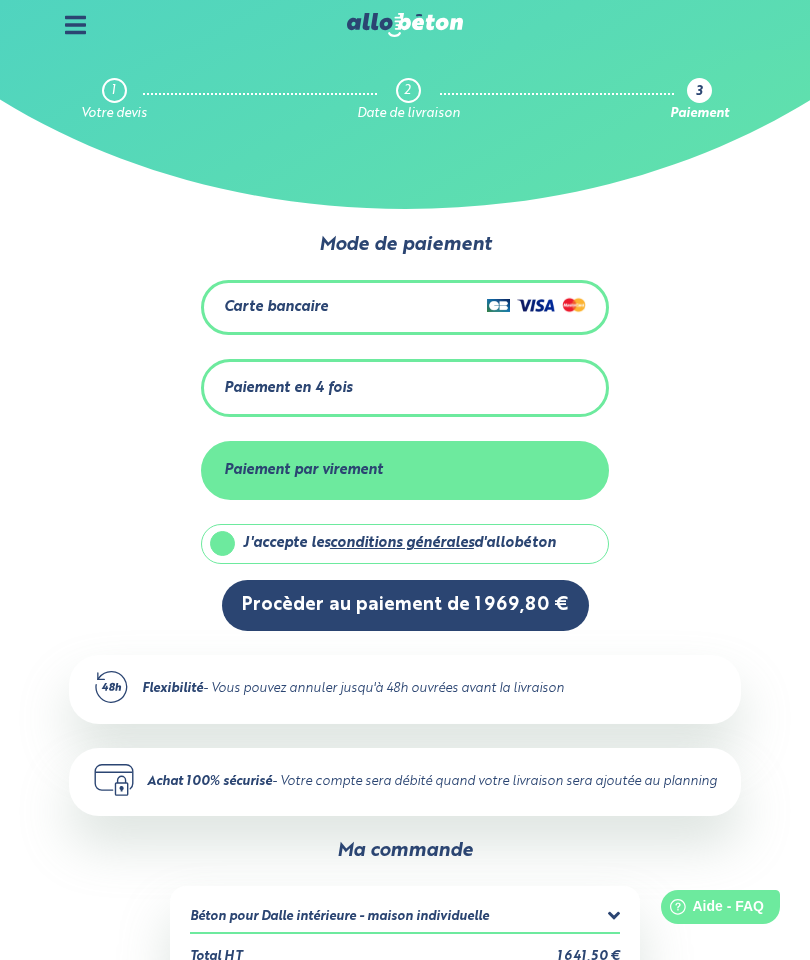 click on "Procèder au paiement de 1 969,80 €" at bounding box center (405, 605) 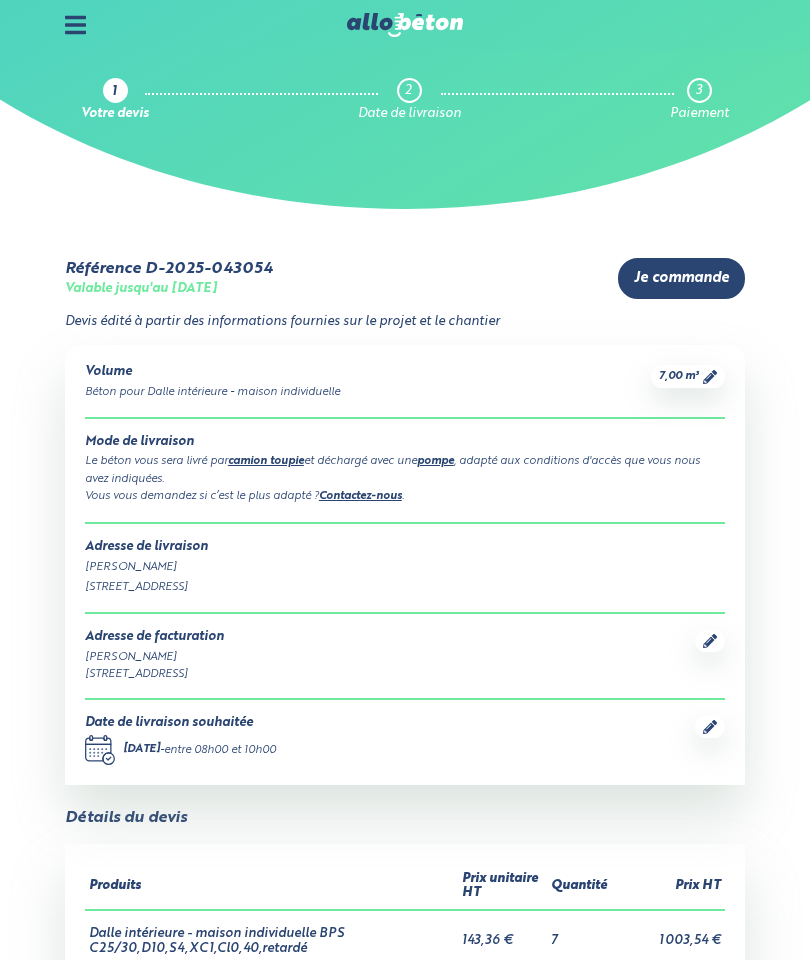 scroll, scrollTop: 0, scrollLeft: 0, axis: both 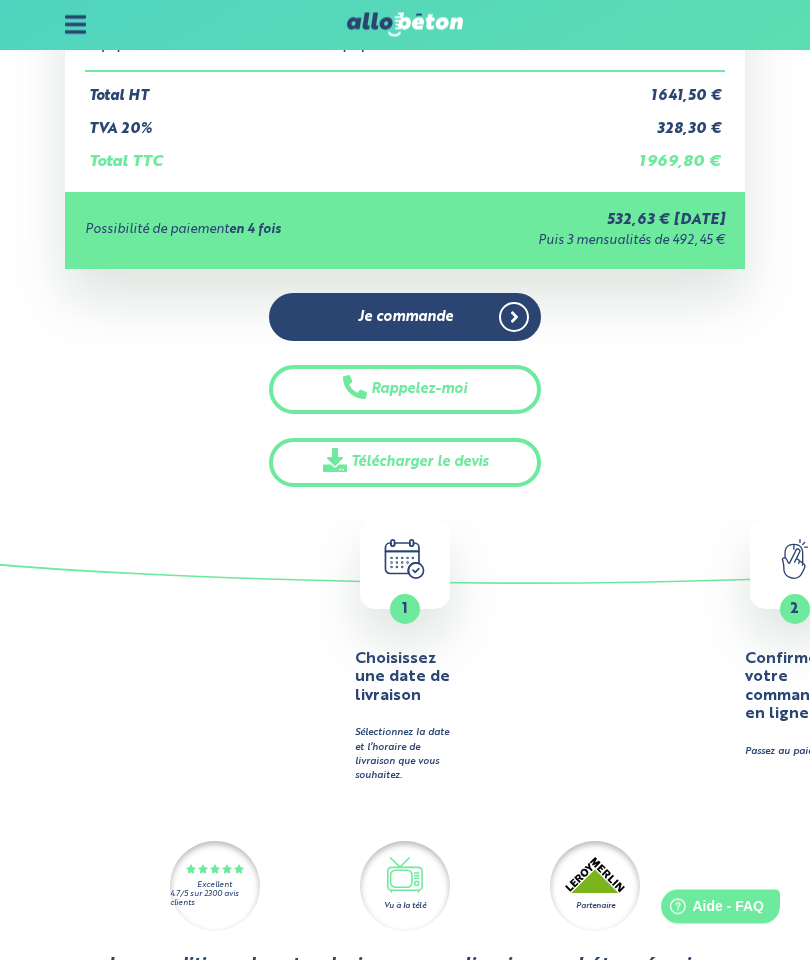 click on ".calendar-icon {
fill: none;
stroke: #2b4572;
stroke-linecap: round;
stroke-linejoin: round;
stroke-width: 3.5px;
}
1" at bounding box center (405, 565) 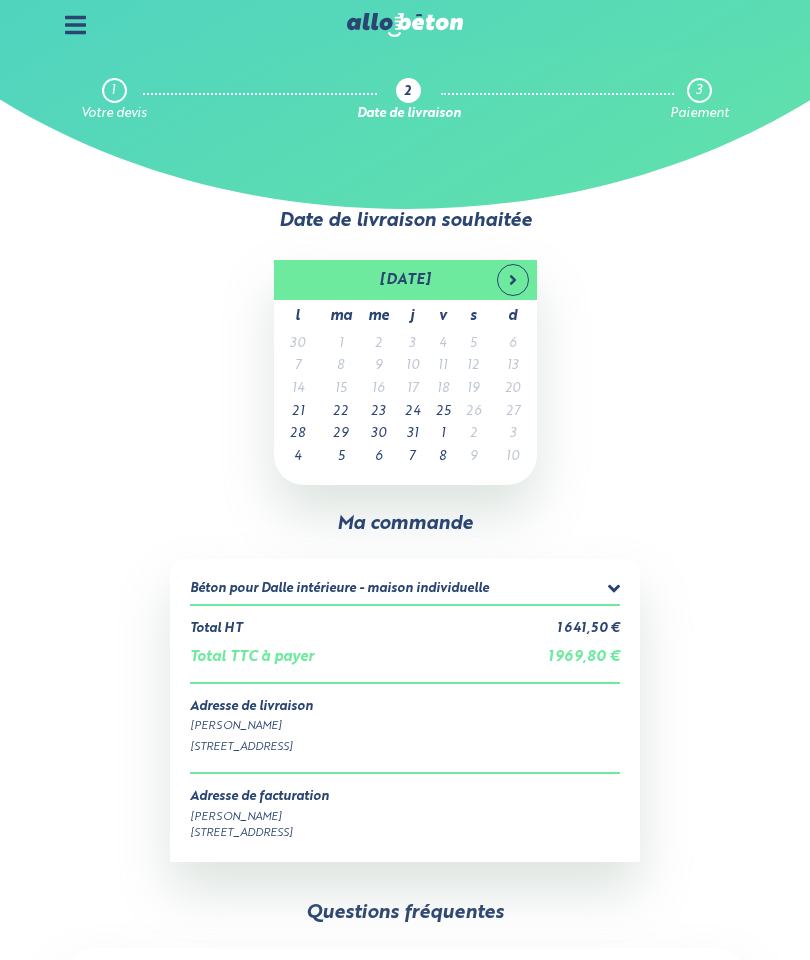 scroll, scrollTop: 0, scrollLeft: 0, axis: both 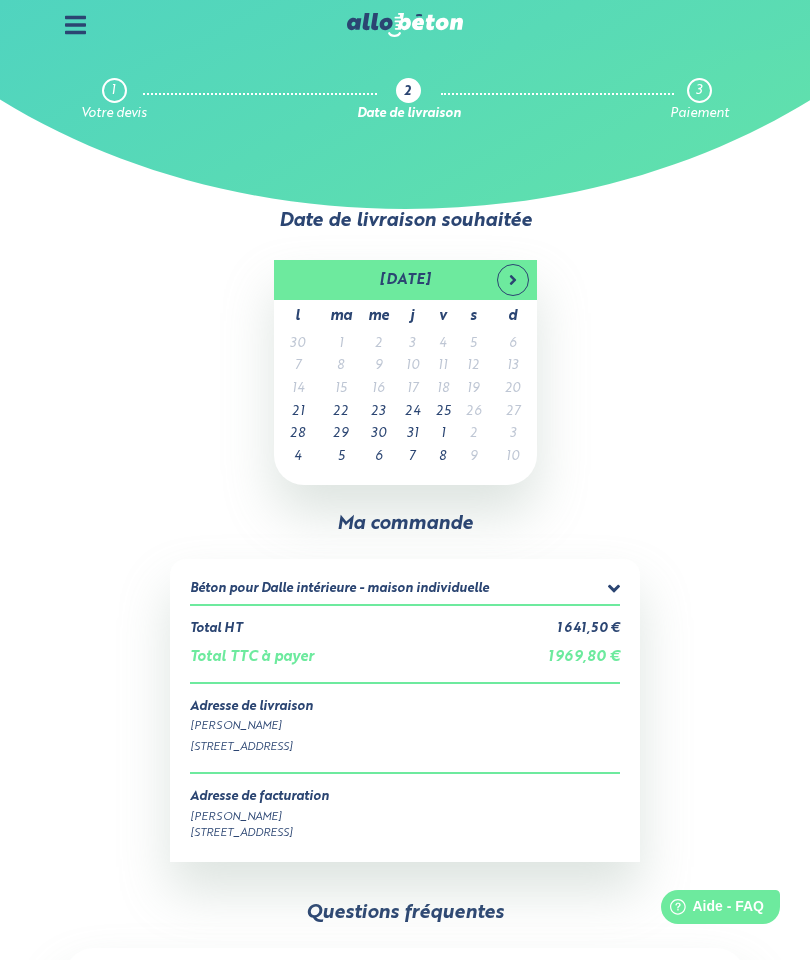 click on "24" at bounding box center (412, 412) 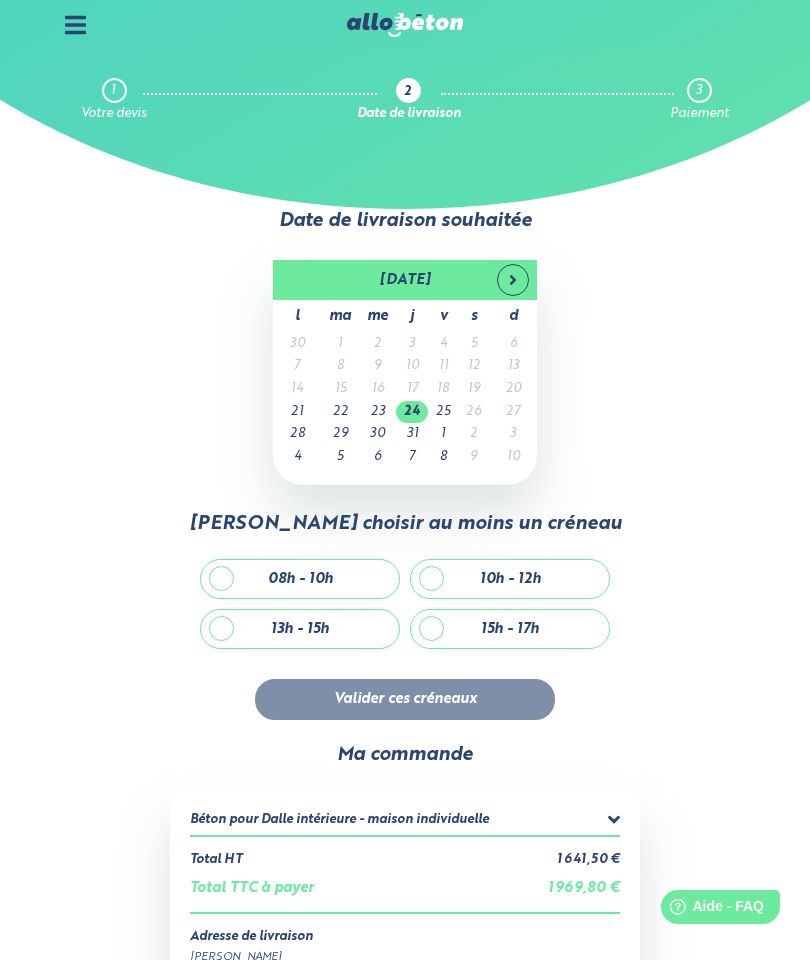 click on "08h - 10h" at bounding box center [300, 579] 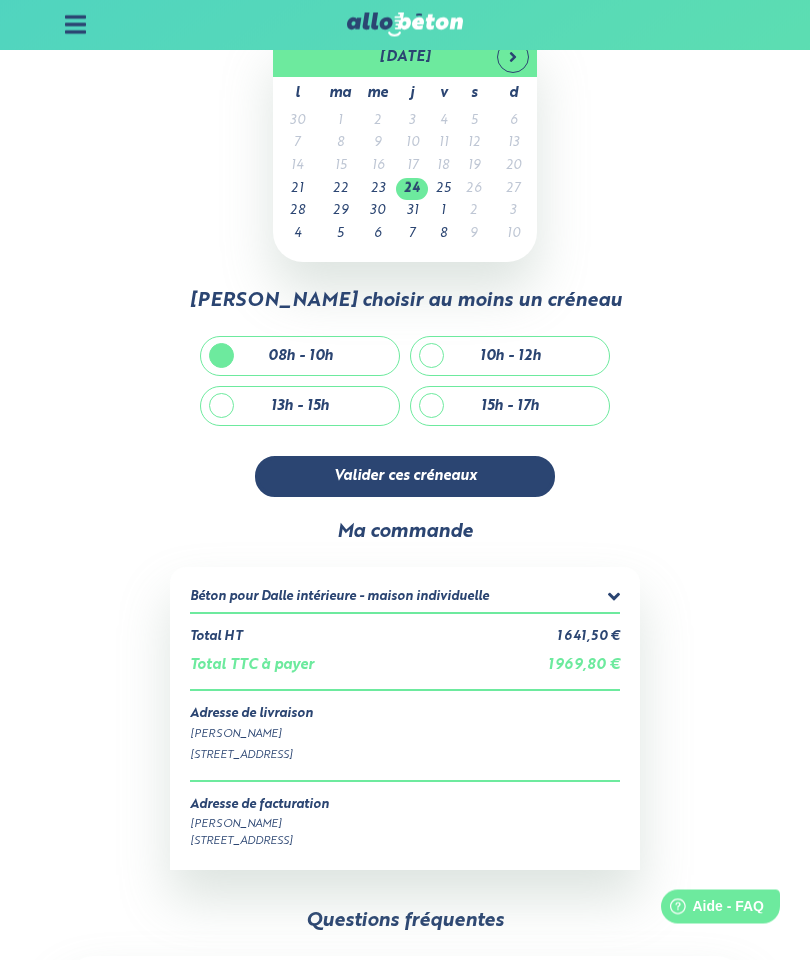 scroll, scrollTop: 225, scrollLeft: 0, axis: vertical 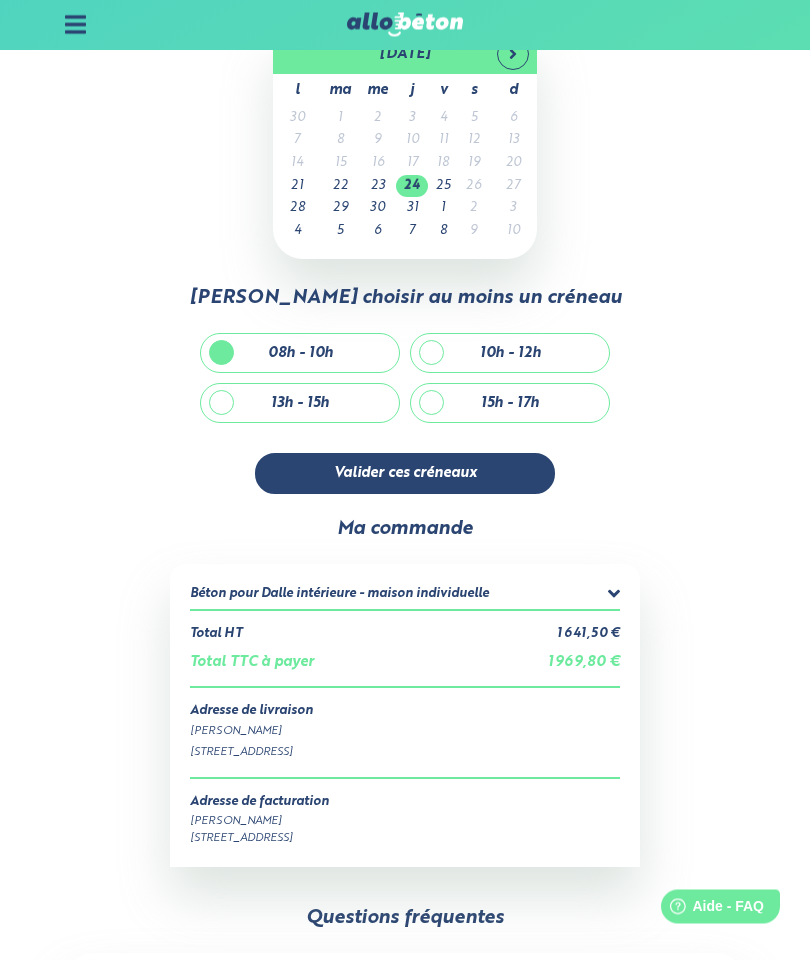 click on "Valider ces créneaux" at bounding box center [405, 474] 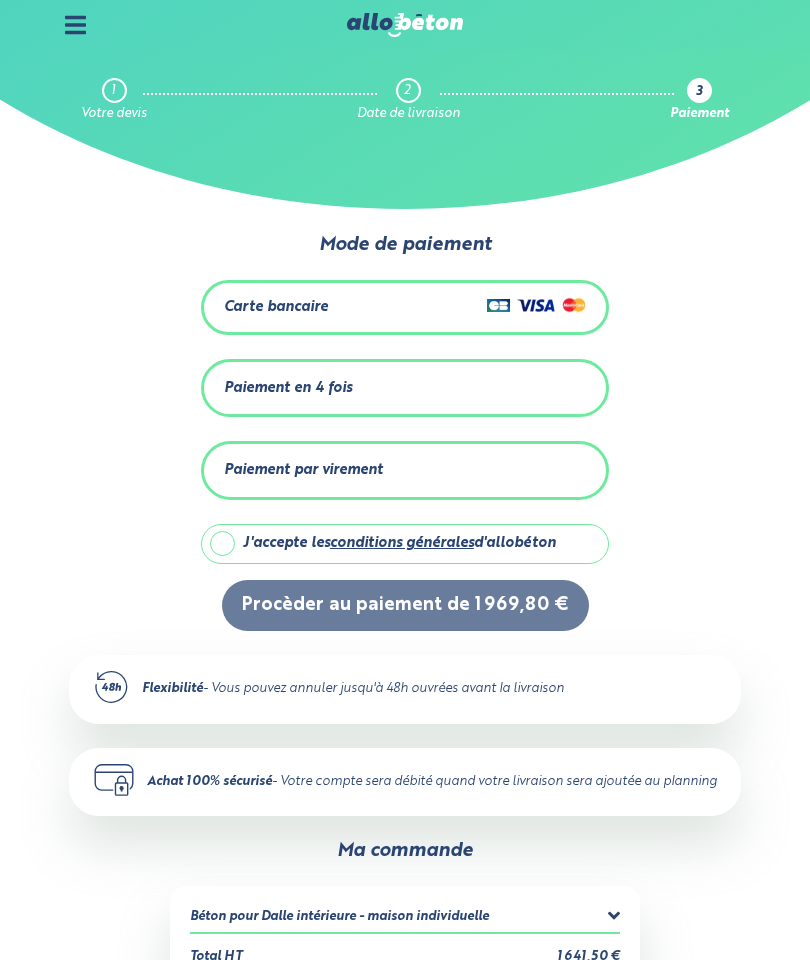 scroll, scrollTop: 0, scrollLeft: 0, axis: both 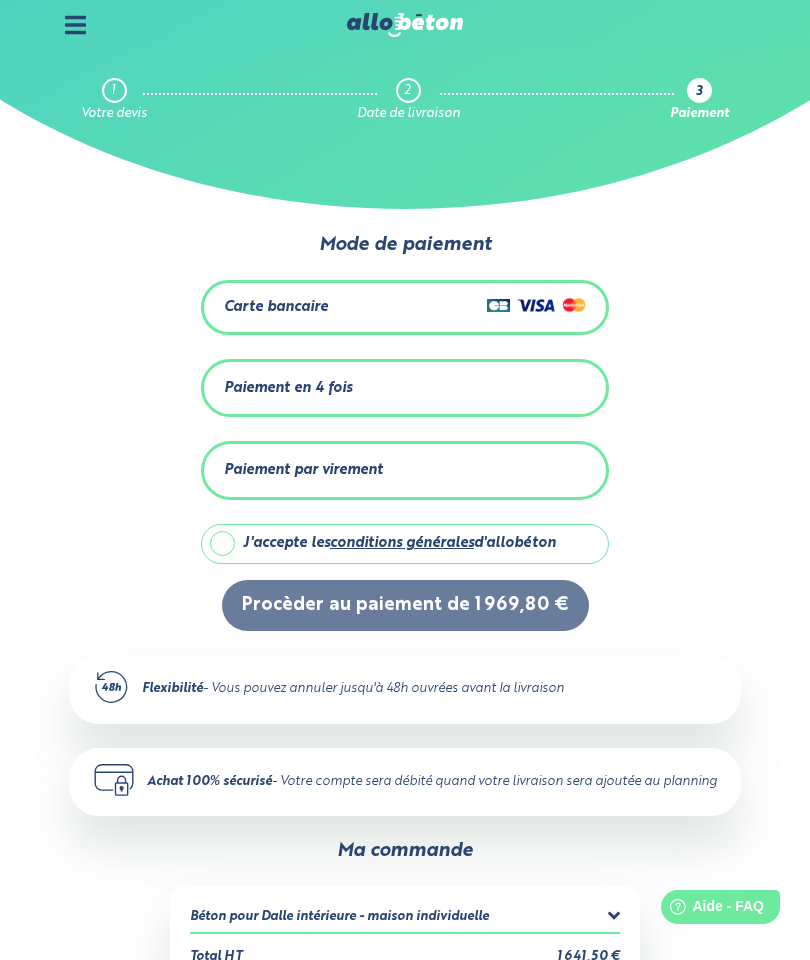 click on "Paiement par virement" at bounding box center [405, 470] 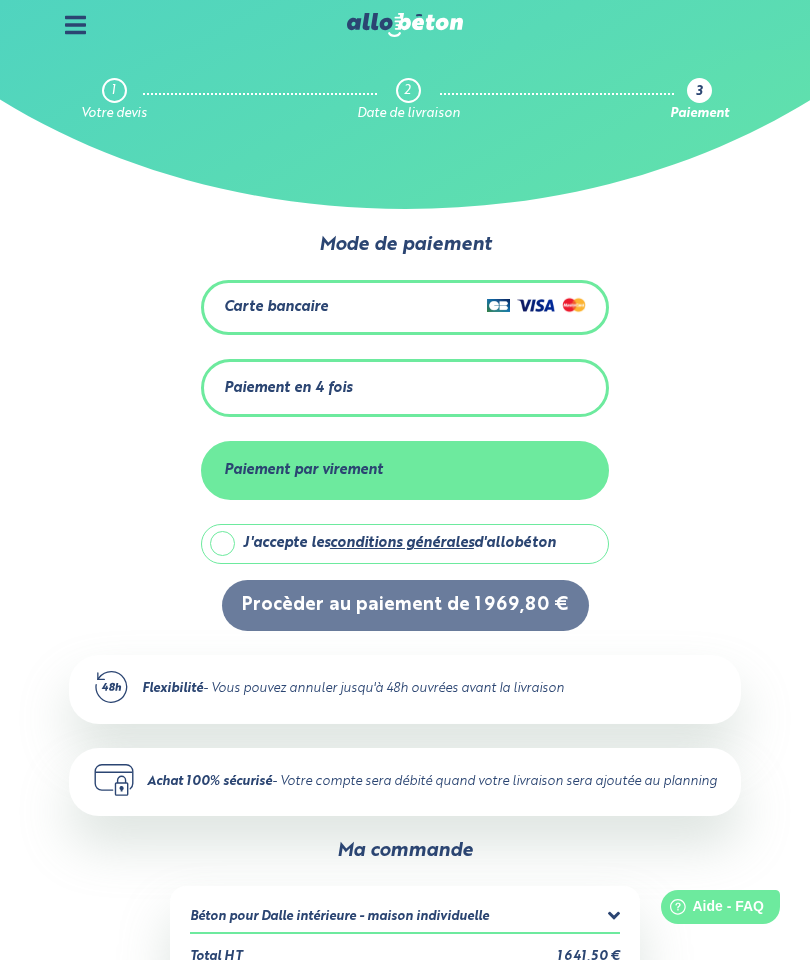 click on "J'accepte les  conditions générales  d'allobéton" at bounding box center [405, 544] 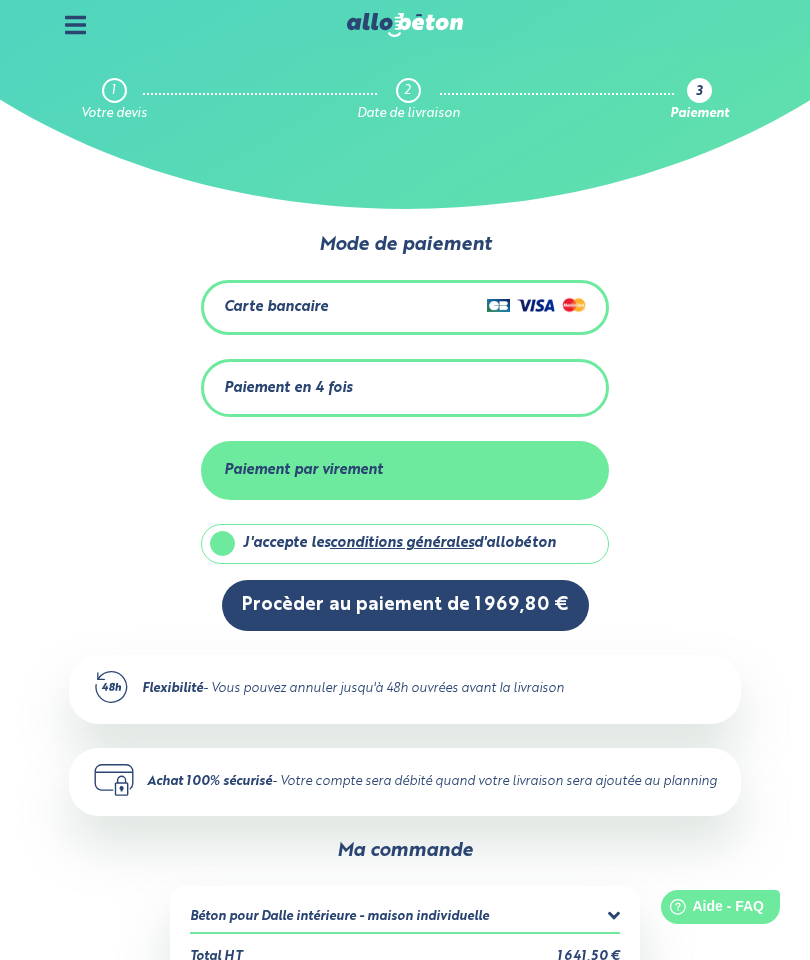 click on "Procèder au paiement de 1 969,80 €" at bounding box center [405, 605] 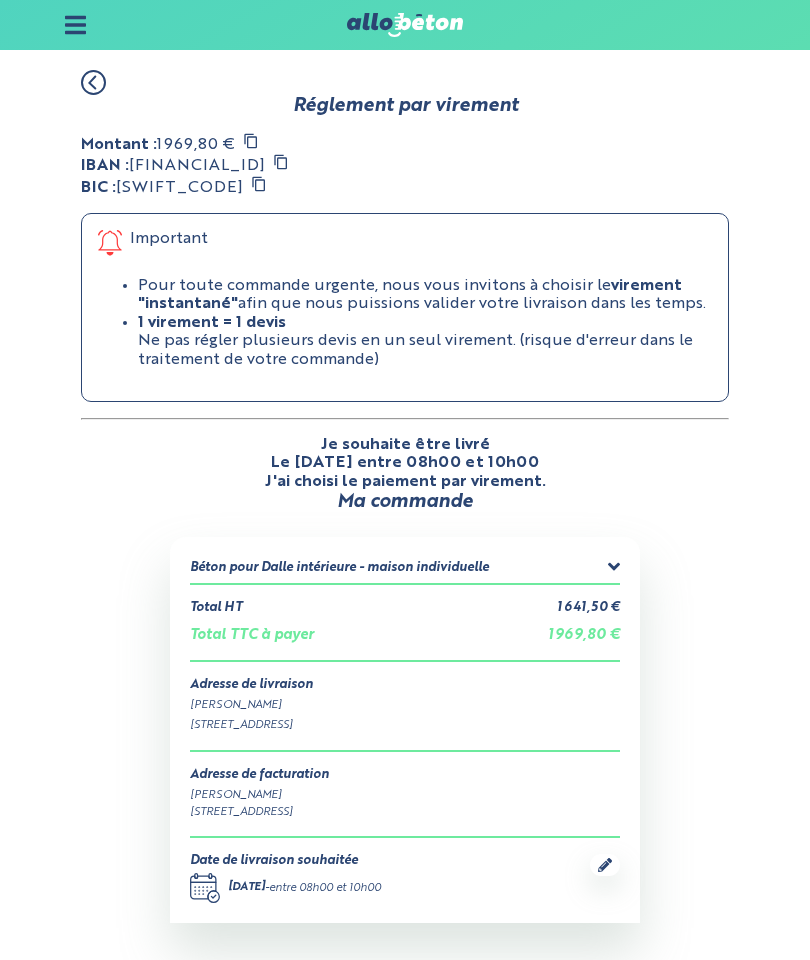 scroll, scrollTop: 0, scrollLeft: 0, axis: both 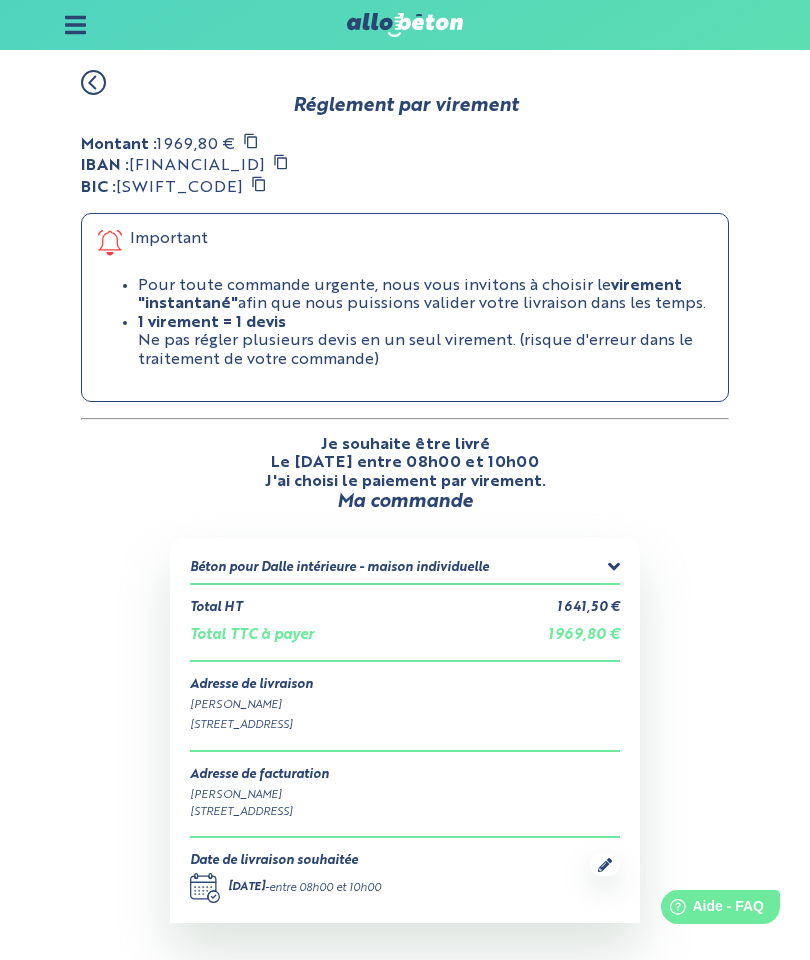 click 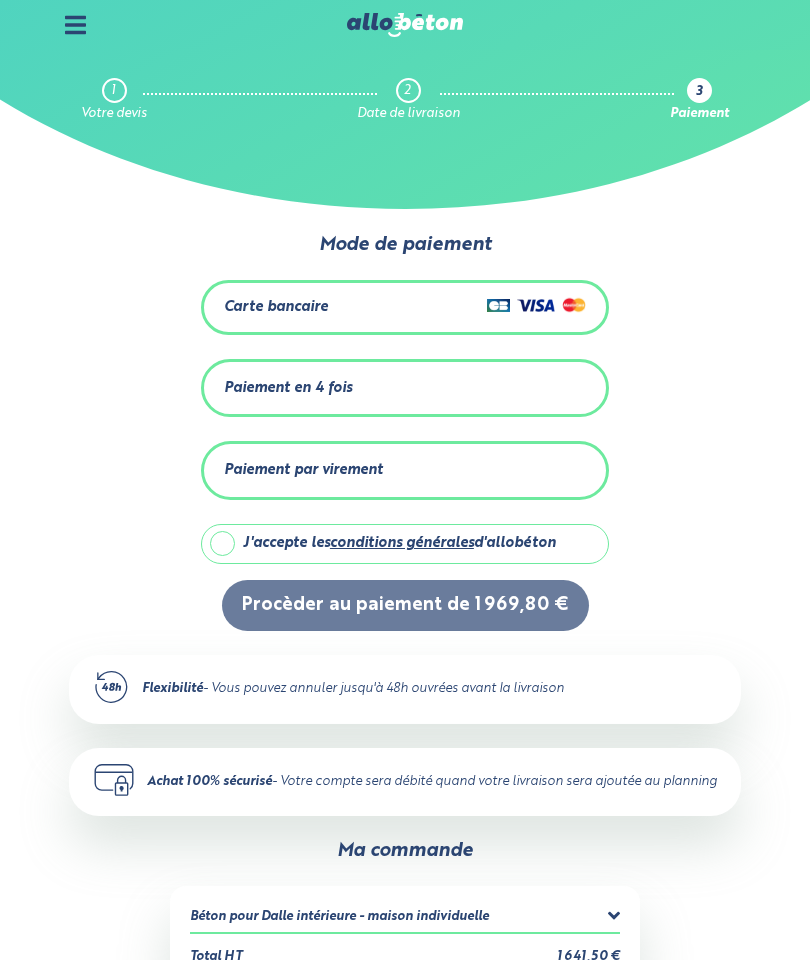 scroll, scrollTop: 0, scrollLeft: 0, axis: both 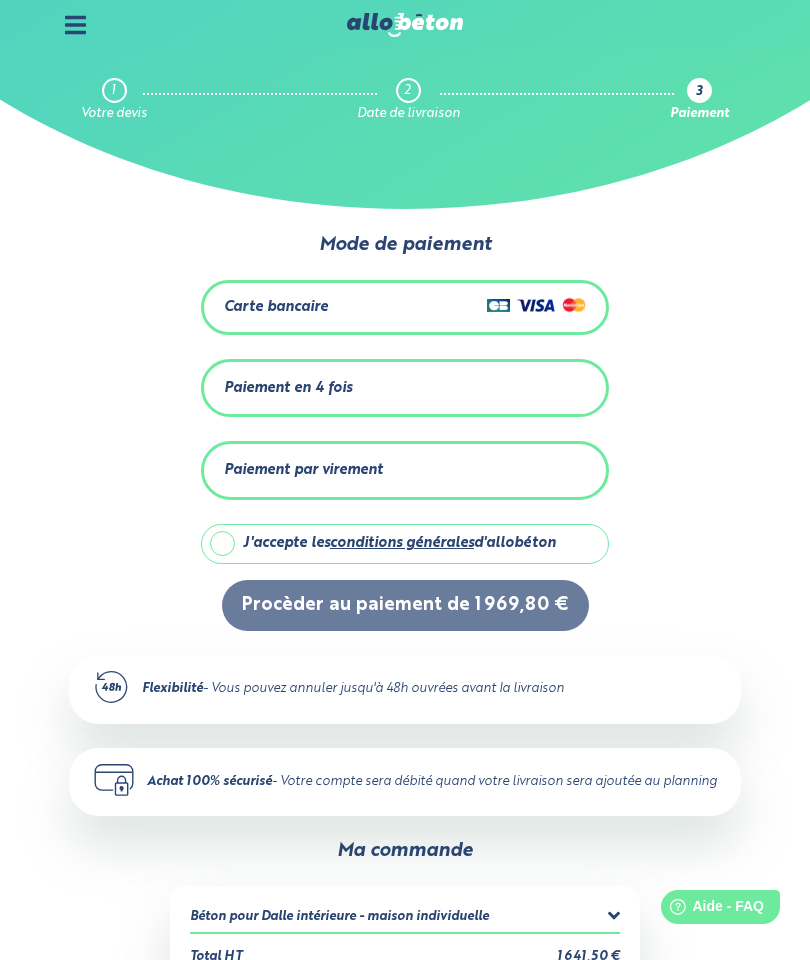 click at bounding box center [528, 307] 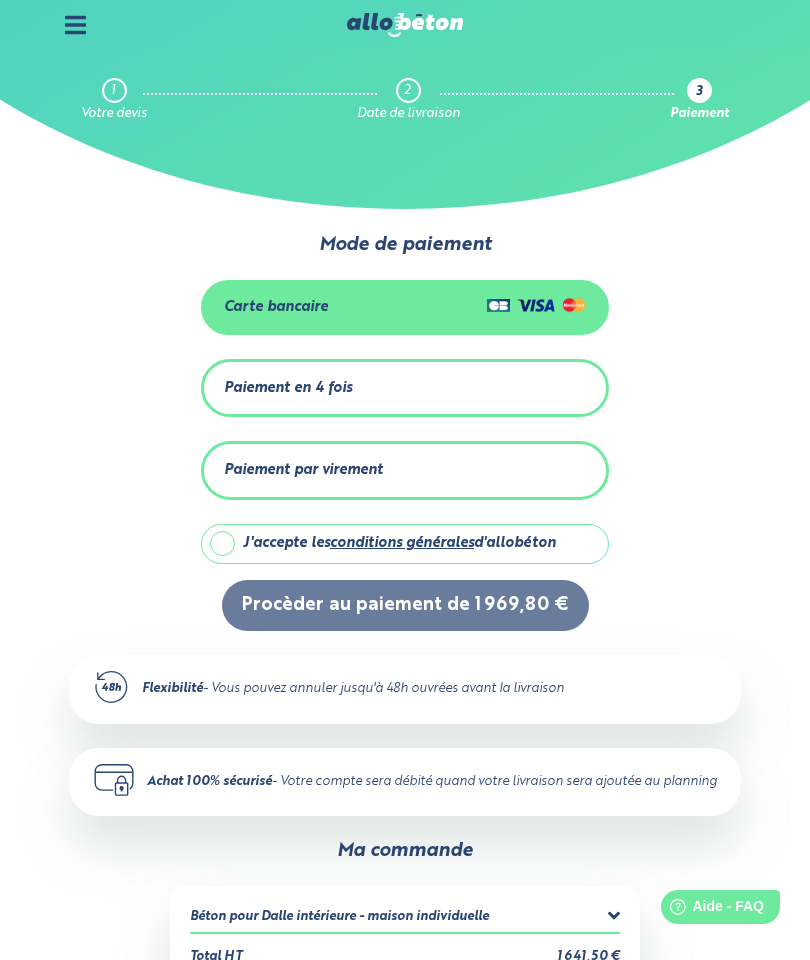 click on "conditions générales" at bounding box center [402, 543] 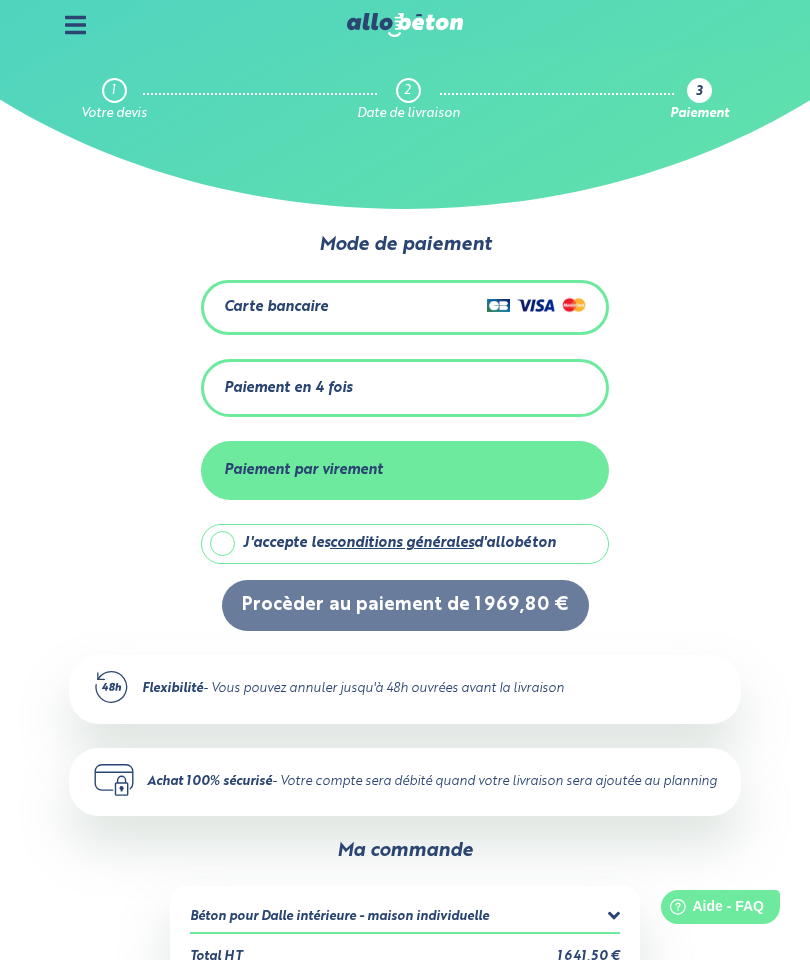 click on "Carte bancaire" at bounding box center (405, 307) 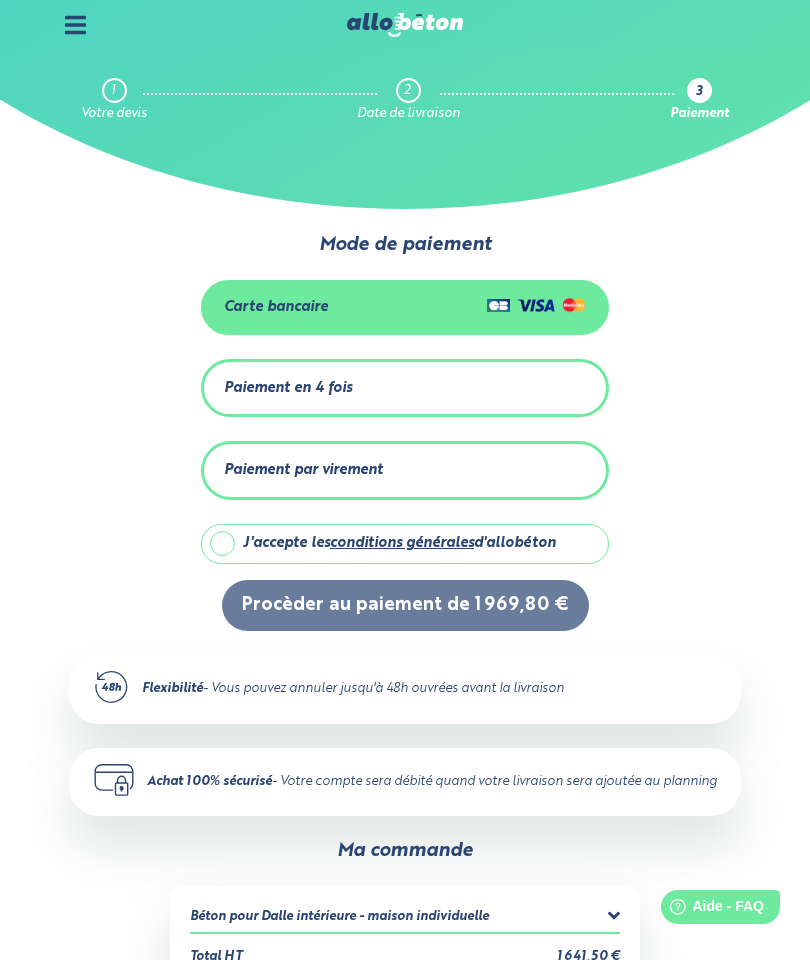 click on "J'accepte les  conditions générales  d'allobéton" at bounding box center [405, 544] 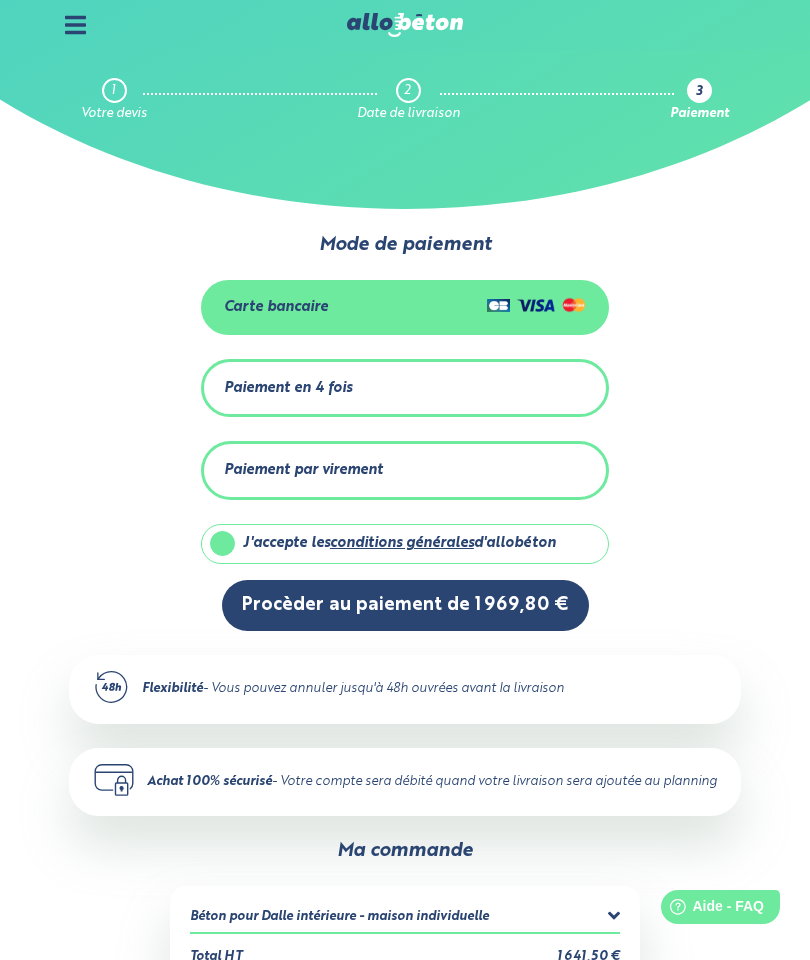click on "Procèder au paiement de 1 969,80 €" at bounding box center [405, 605] 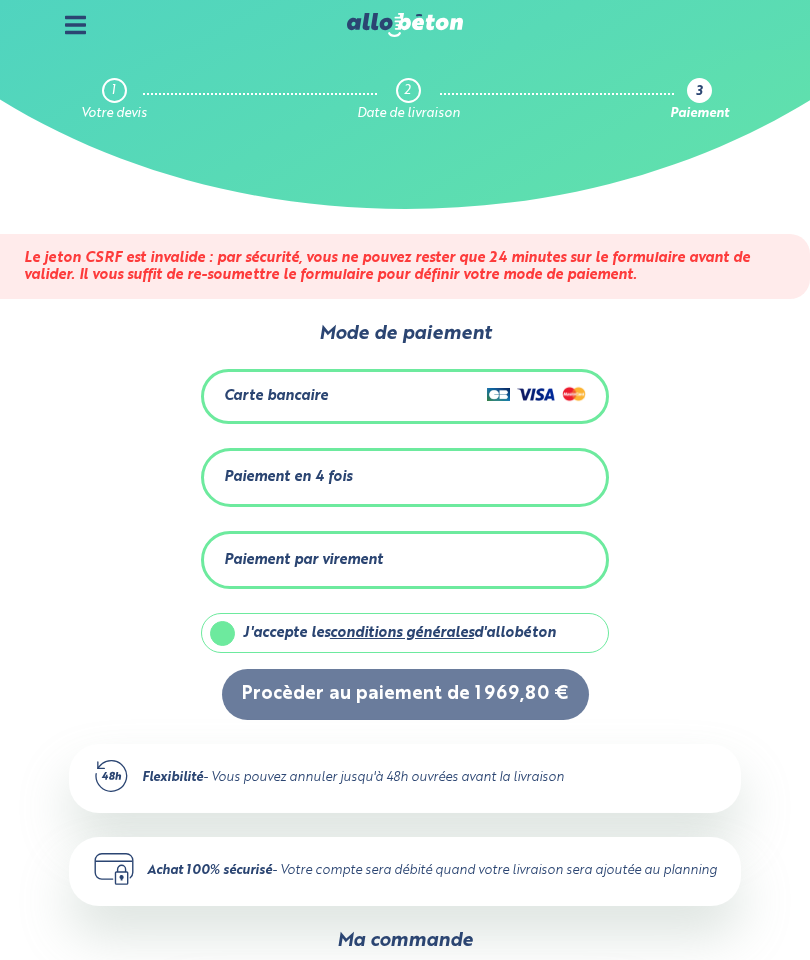 scroll, scrollTop: 0, scrollLeft: 0, axis: both 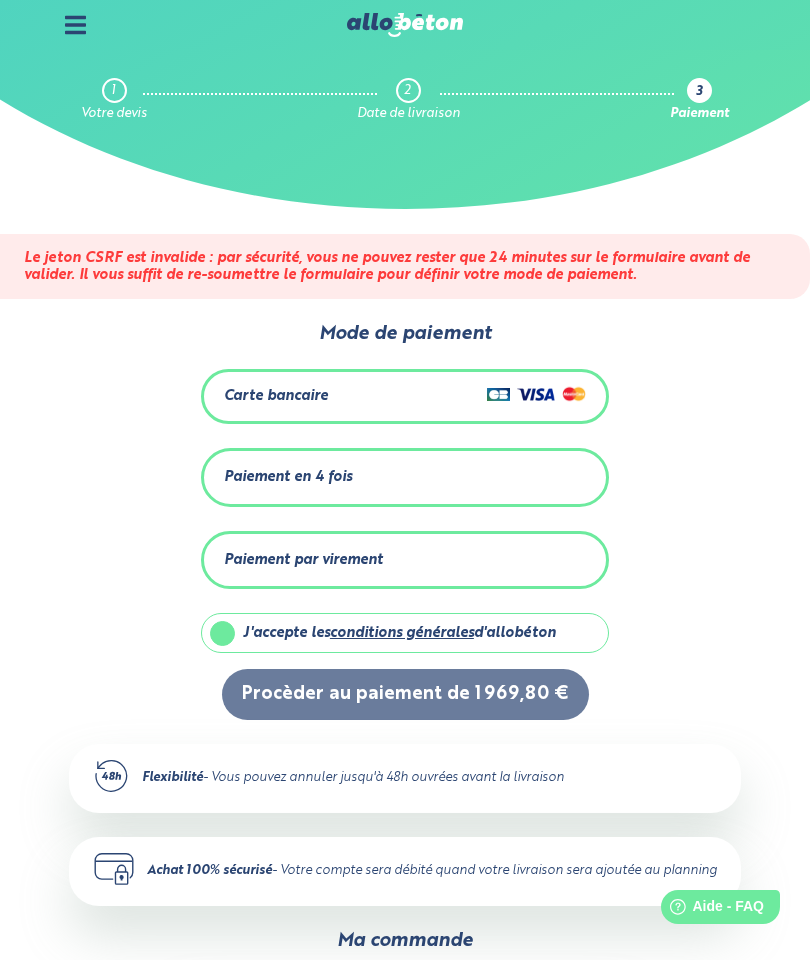 click on "Paiement par virement" at bounding box center (405, 560) 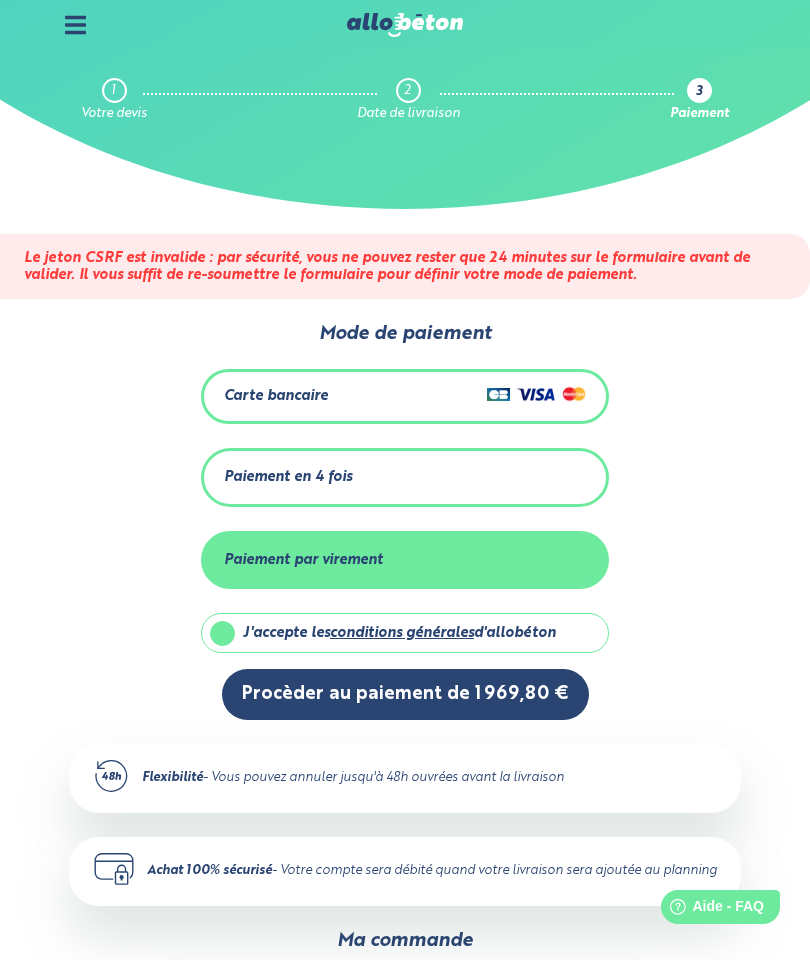 click on "Procèder au paiement de 1 969,80 €" at bounding box center (405, 694) 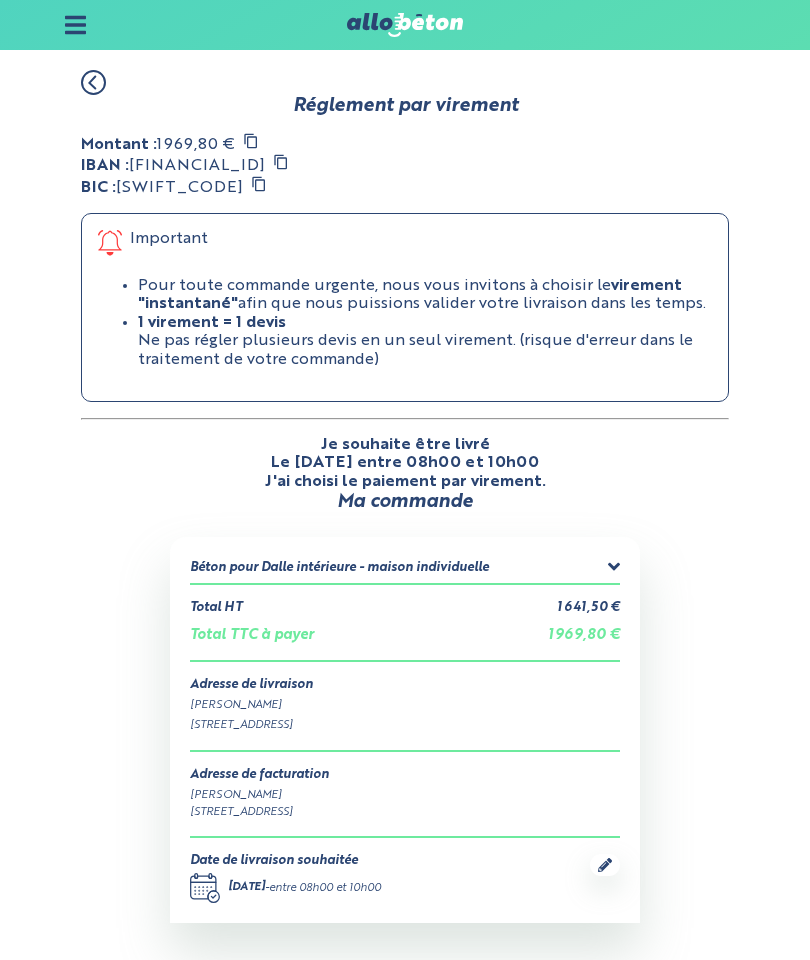 scroll, scrollTop: 0, scrollLeft: 0, axis: both 